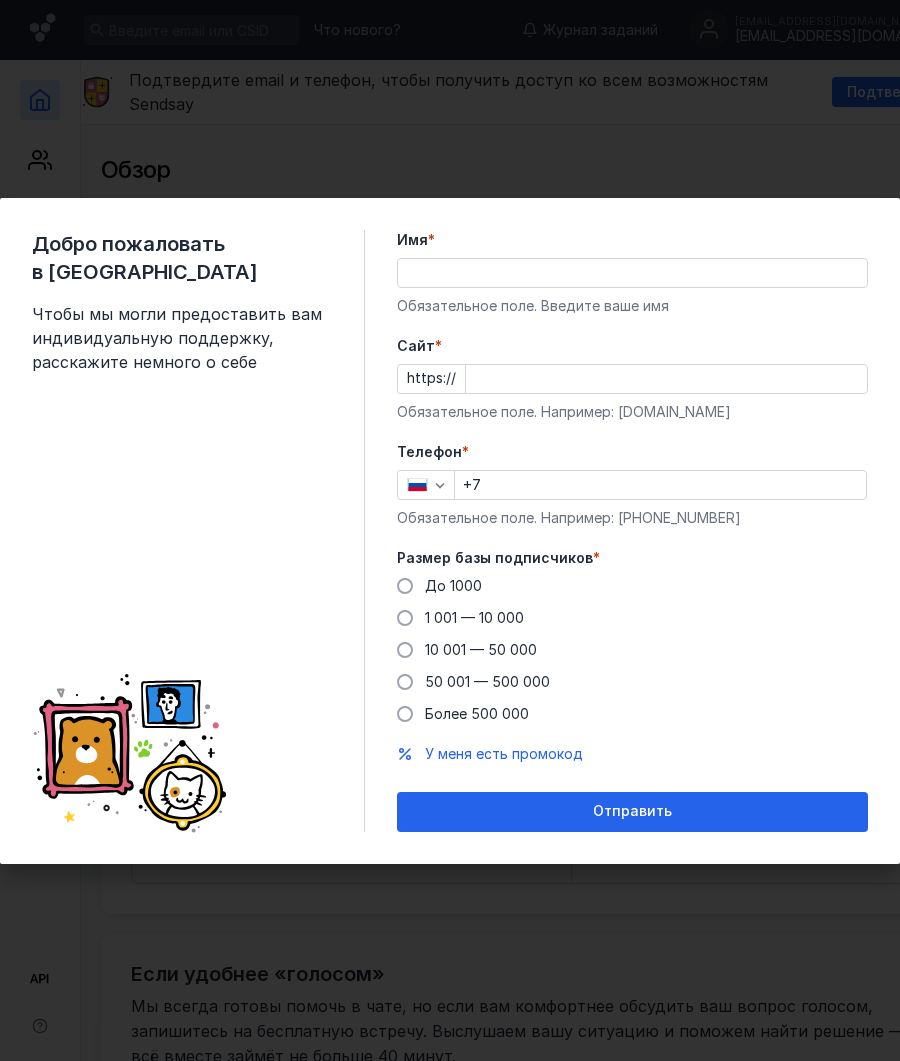 scroll, scrollTop: 0, scrollLeft: 0, axis: both 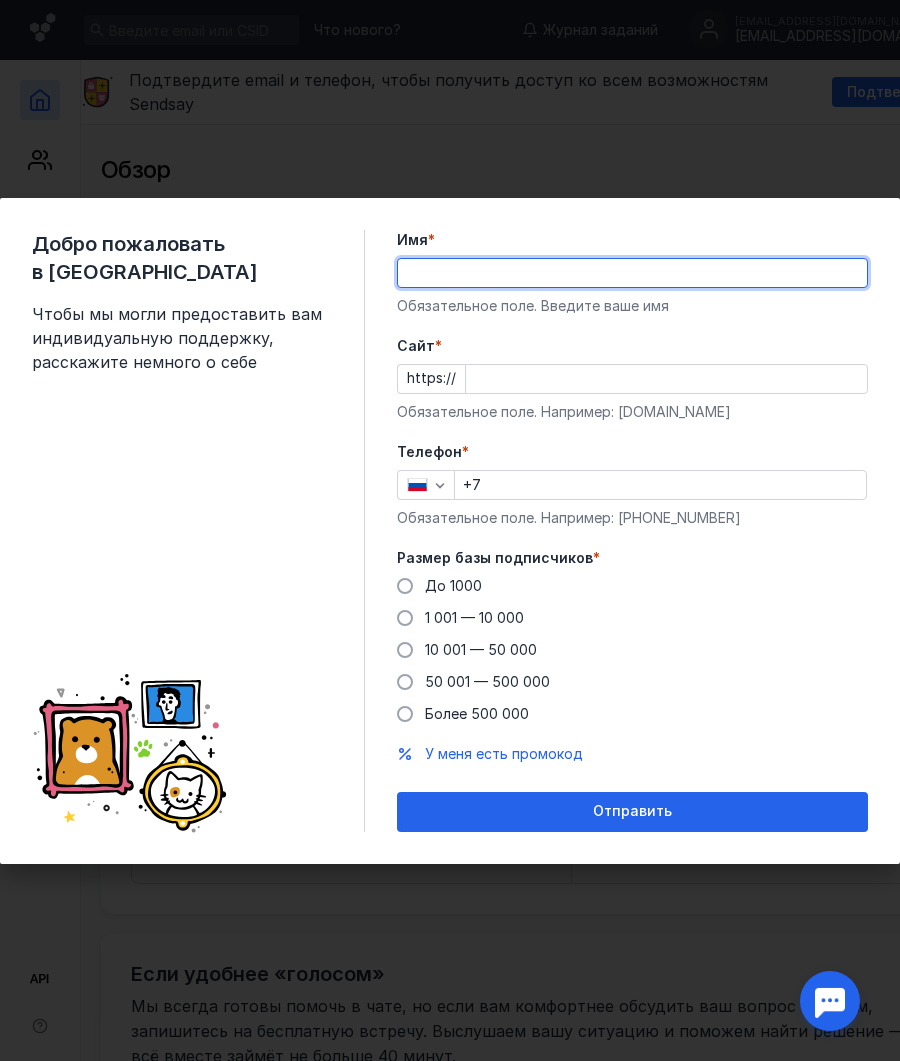 click on "Имя  *" at bounding box center [632, 273] 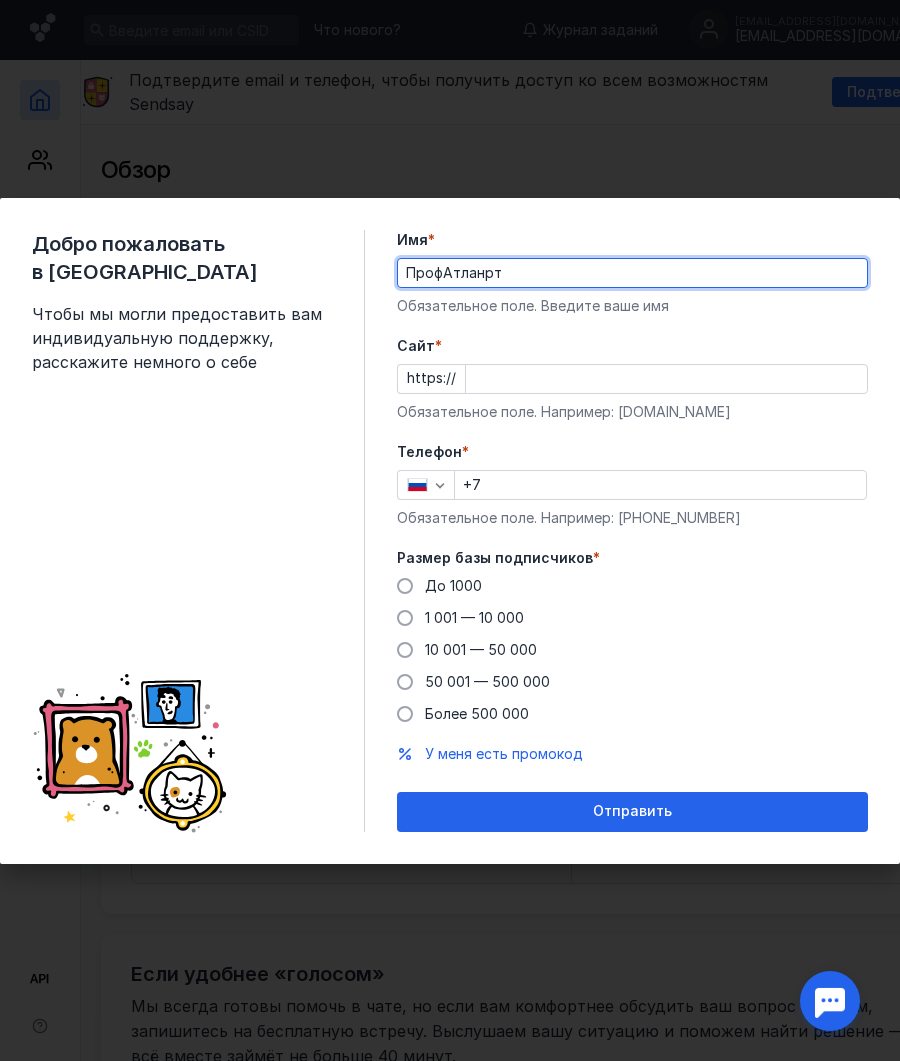 click on "ПрофАтланрт" at bounding box center [632, 273] 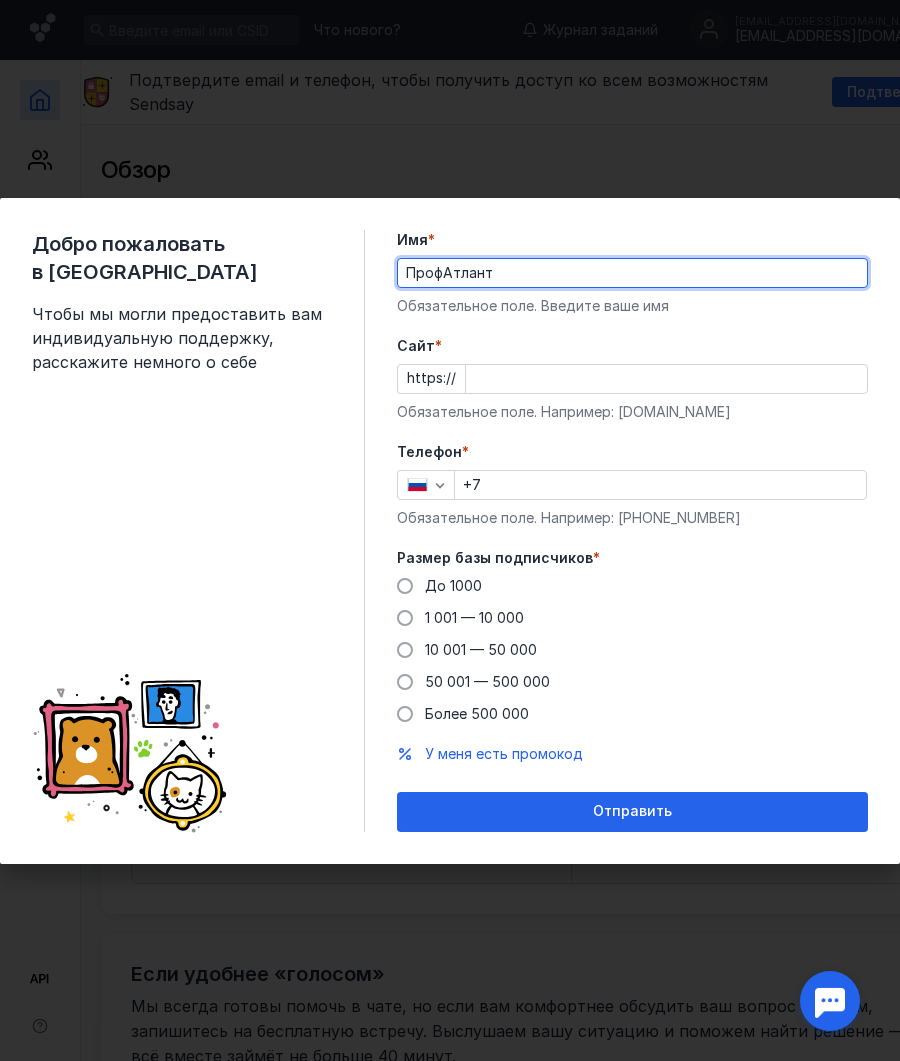 type on "ПрофАтлант" 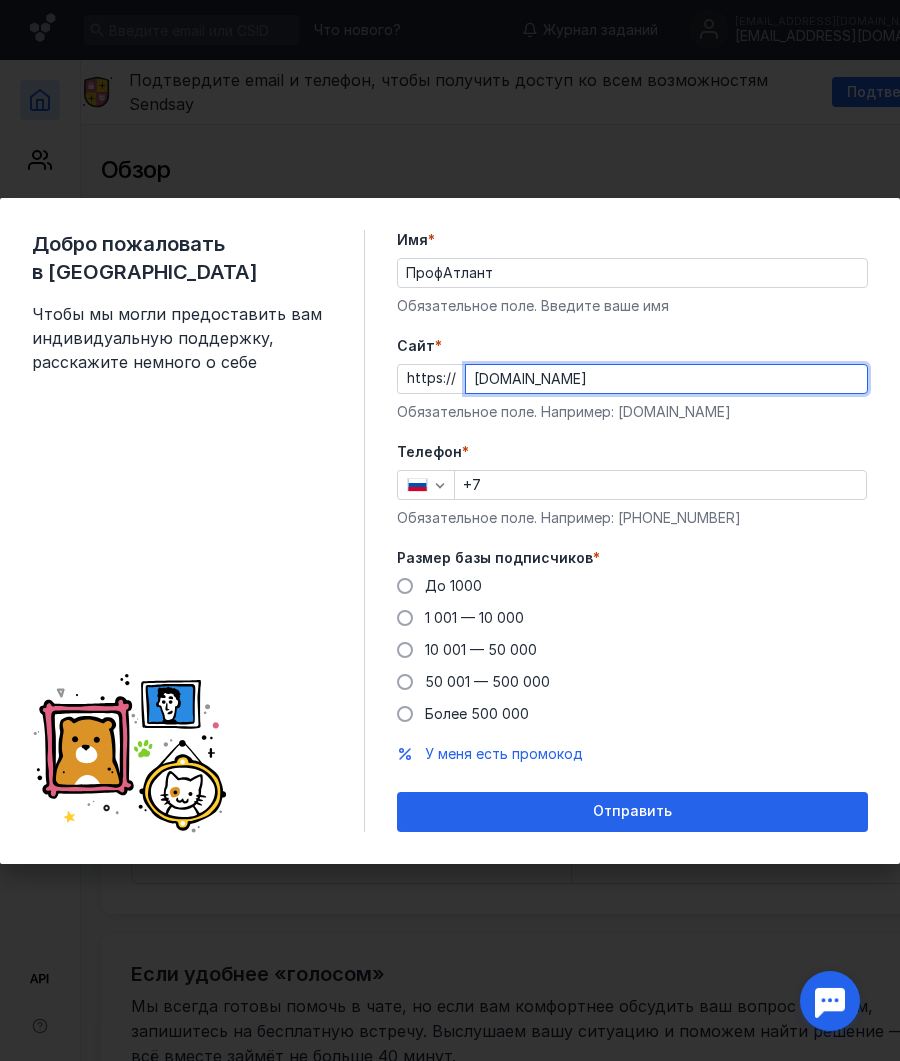 type on "[DOMAIN_NAME]" 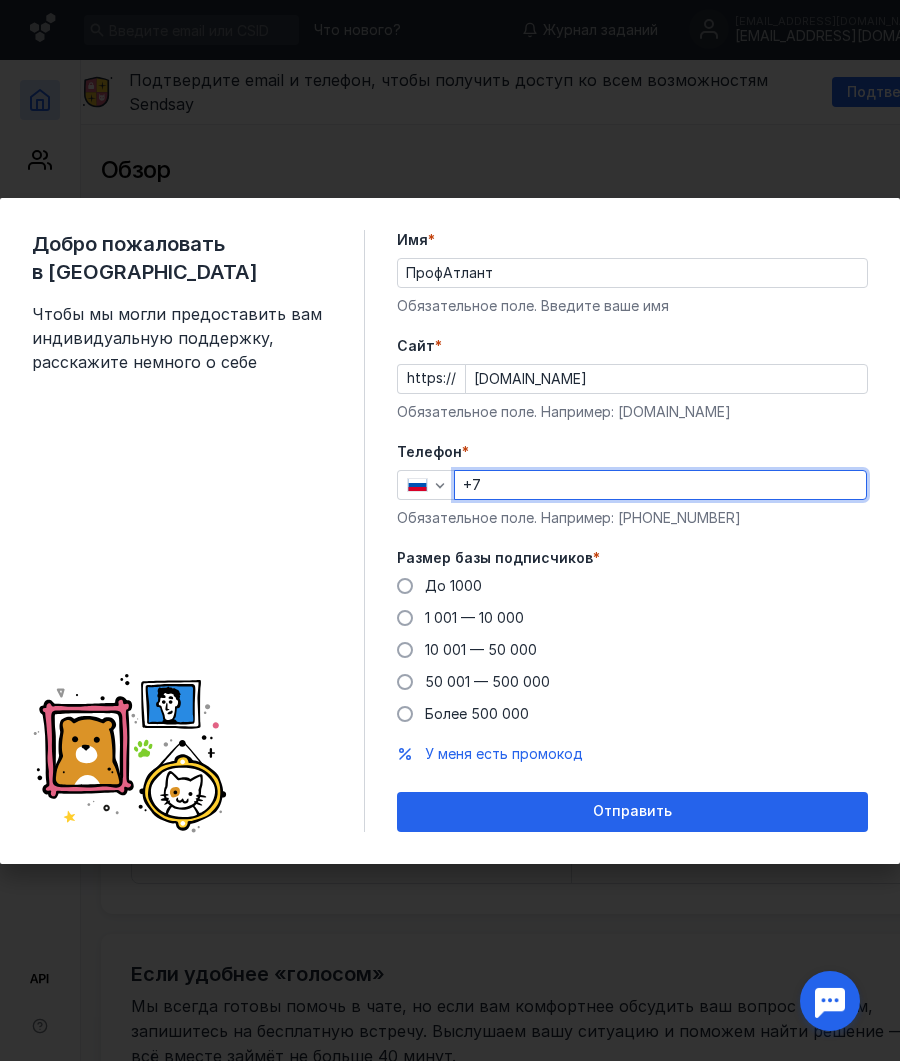 type on "[PHONE_NUMBER]" 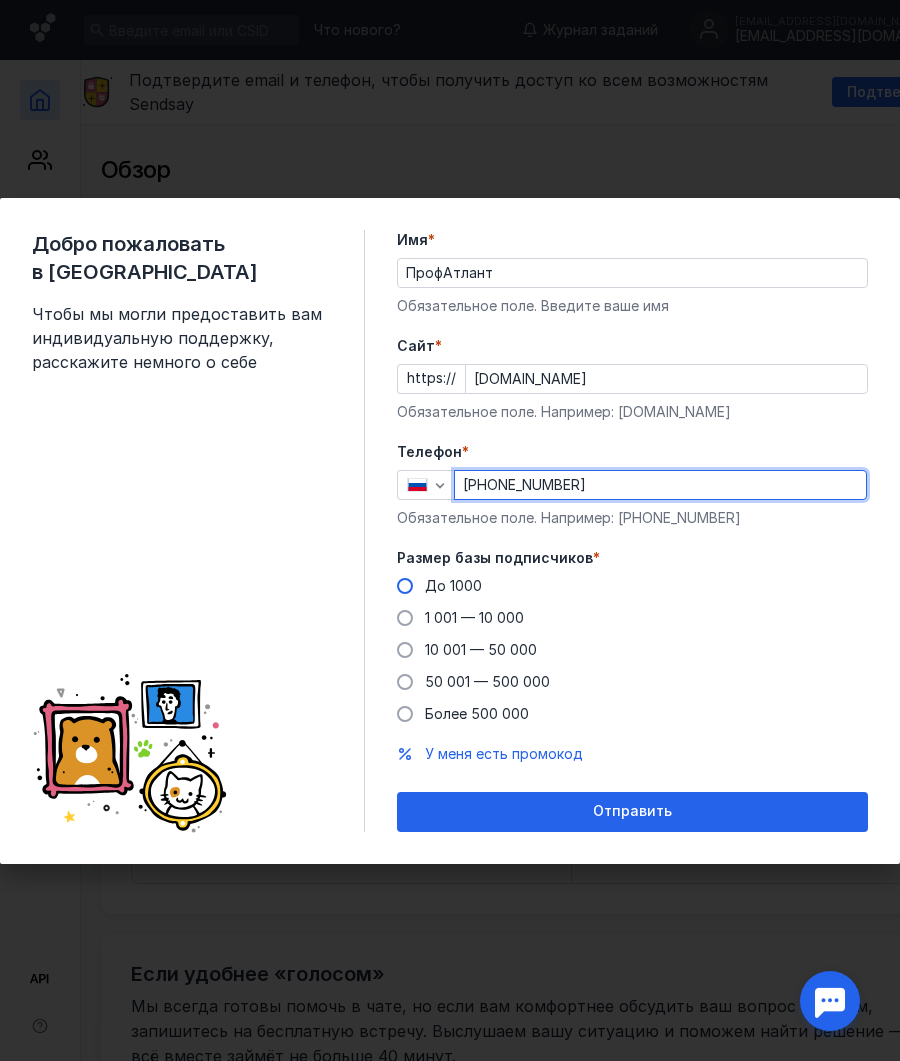 click at bounding box center (405, 586) 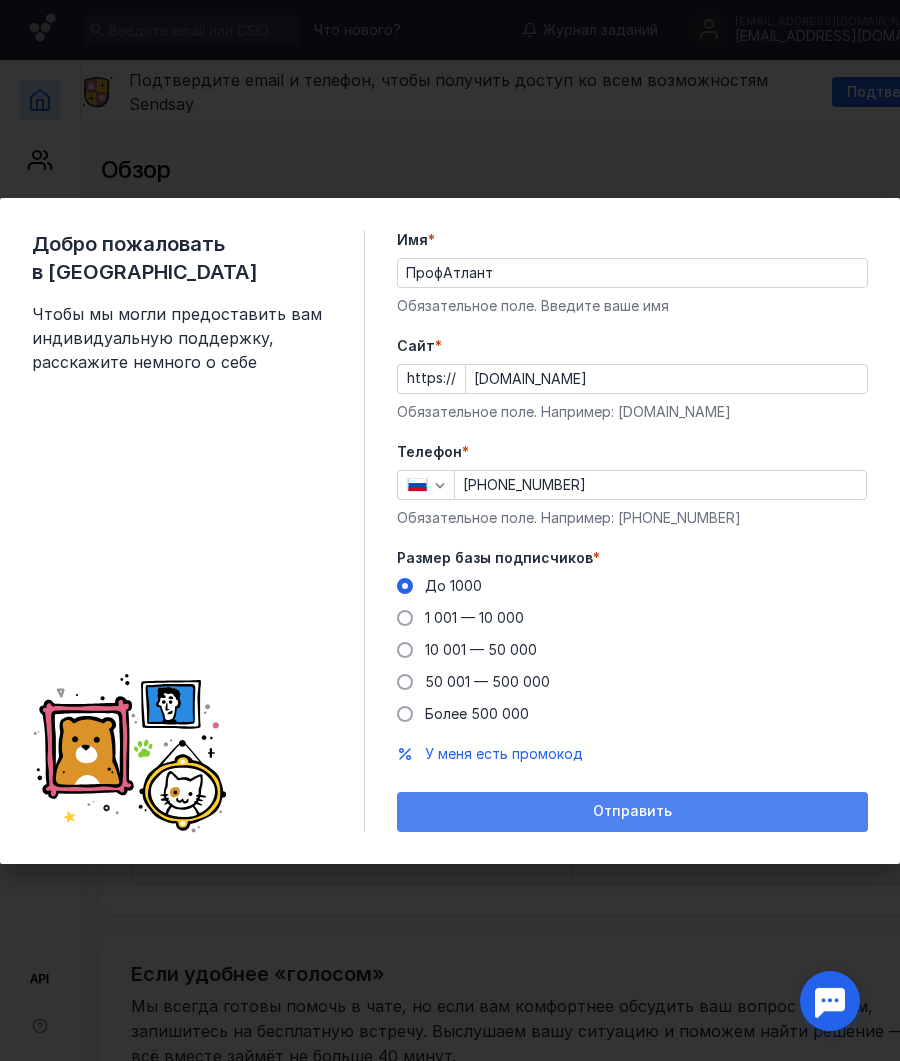 click on "Отправить" at bounding box center (632, 811) 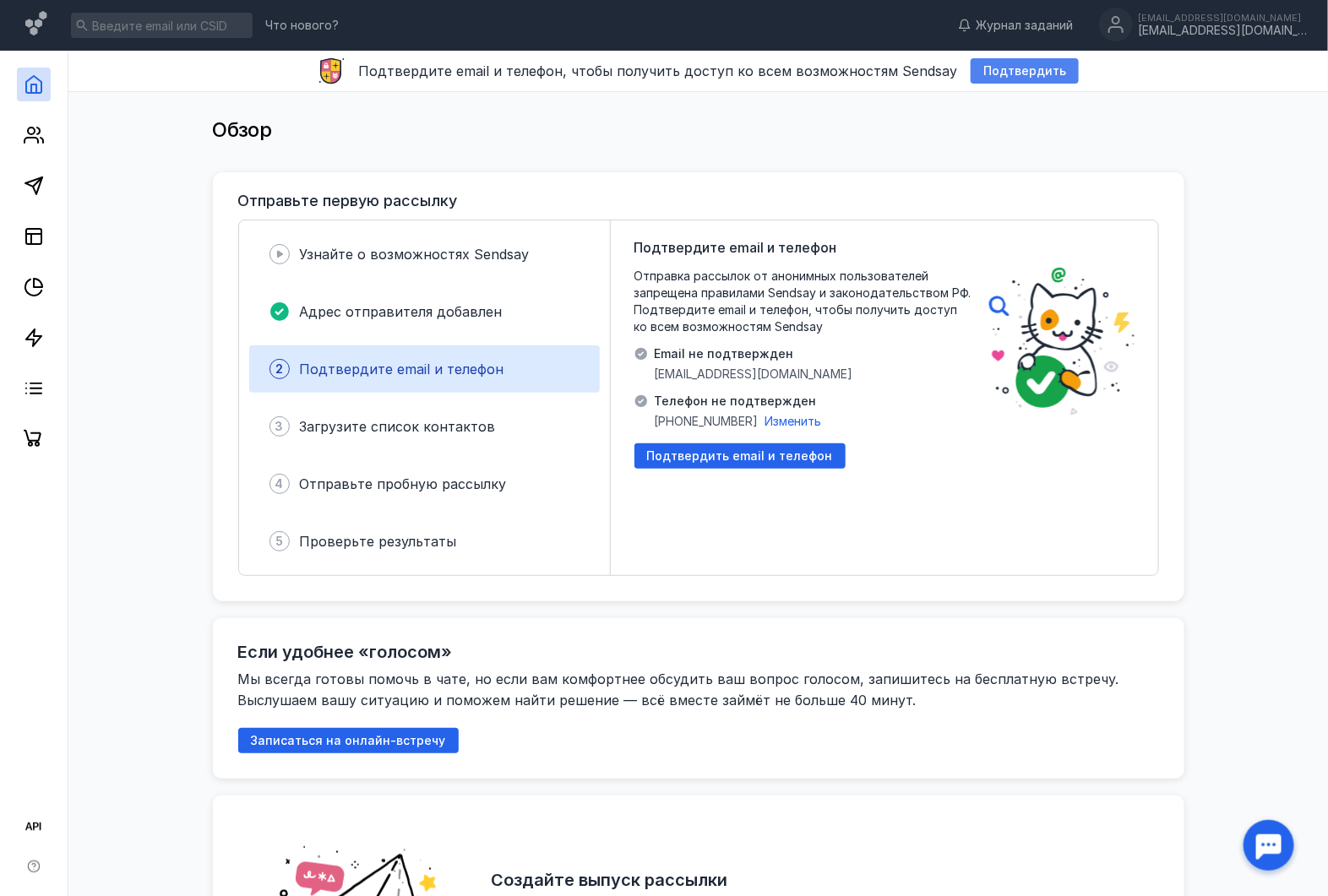 click on "Подтвердить" at bounding box center [1025, 71] 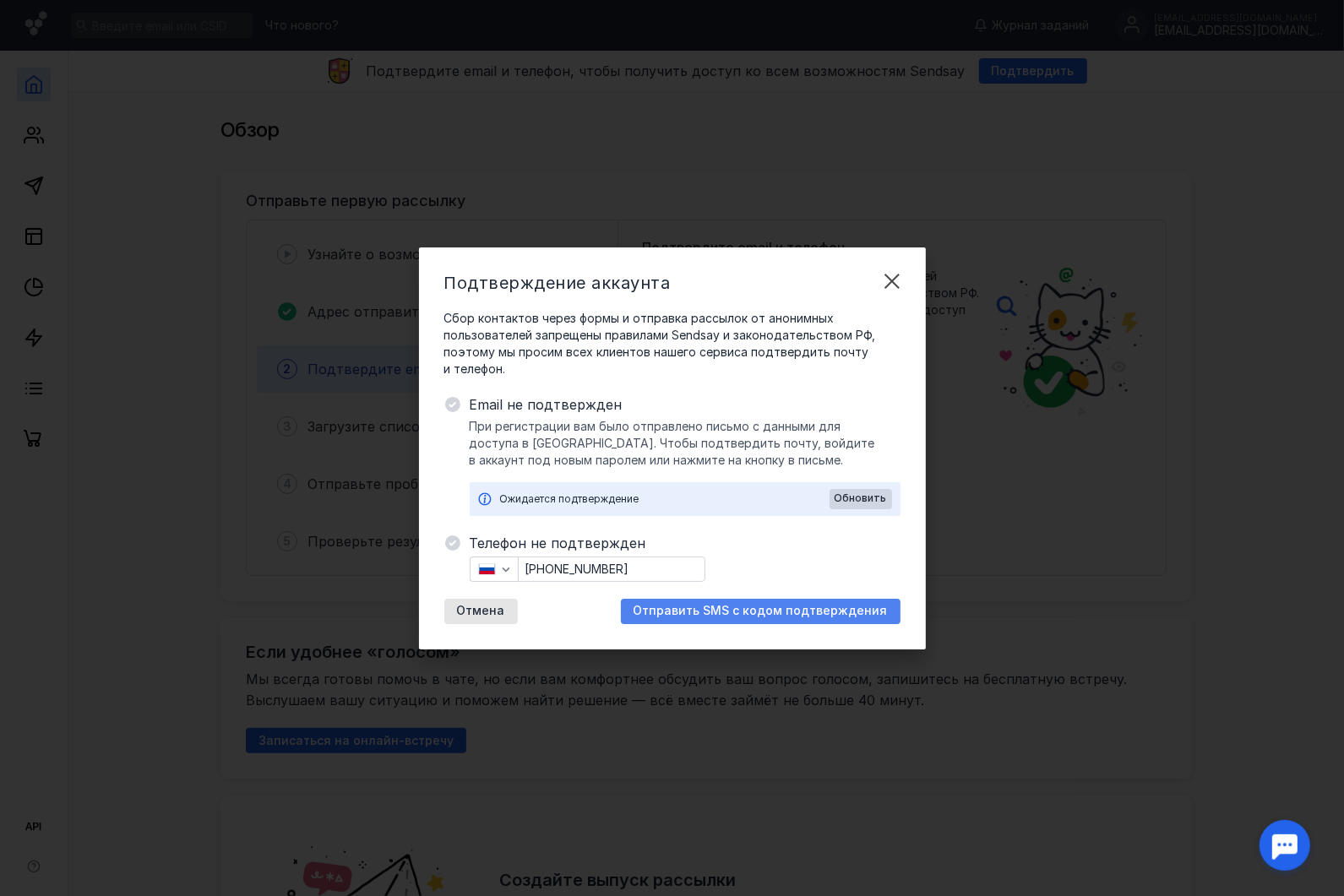 click on "Отправить SMS с кодом подтверждения" at bounding box center (760, 611) 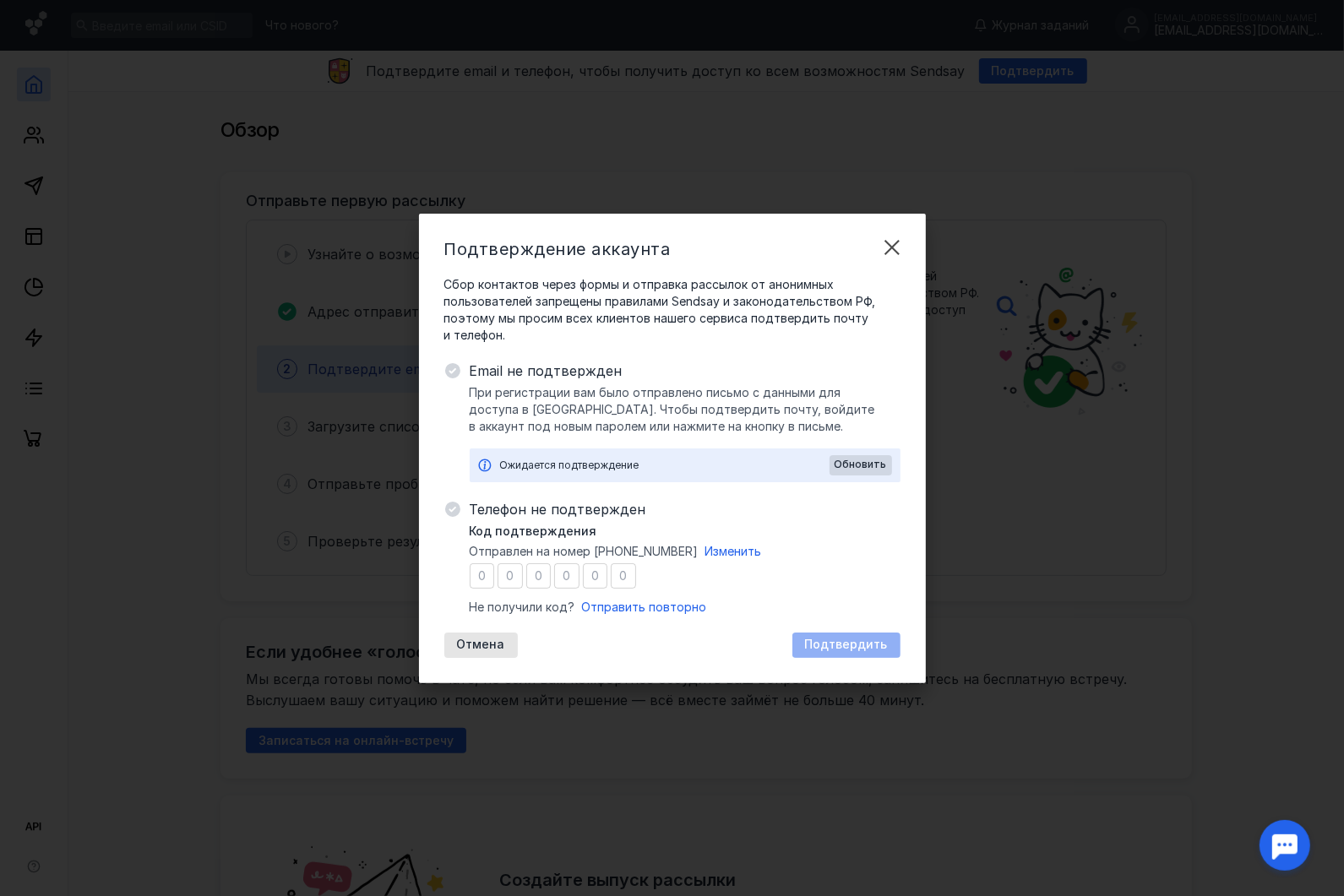 type on "8" 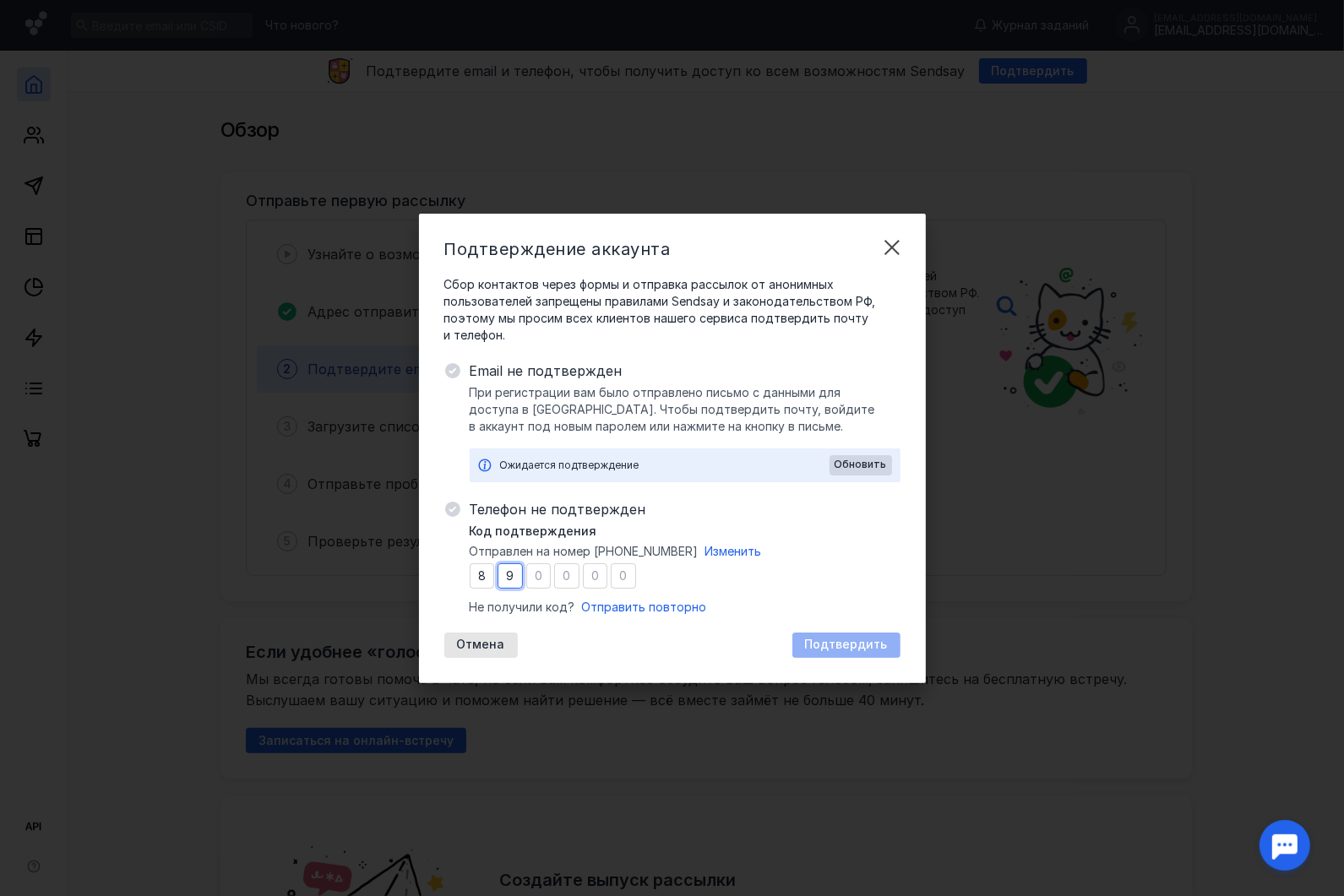 type on "6" 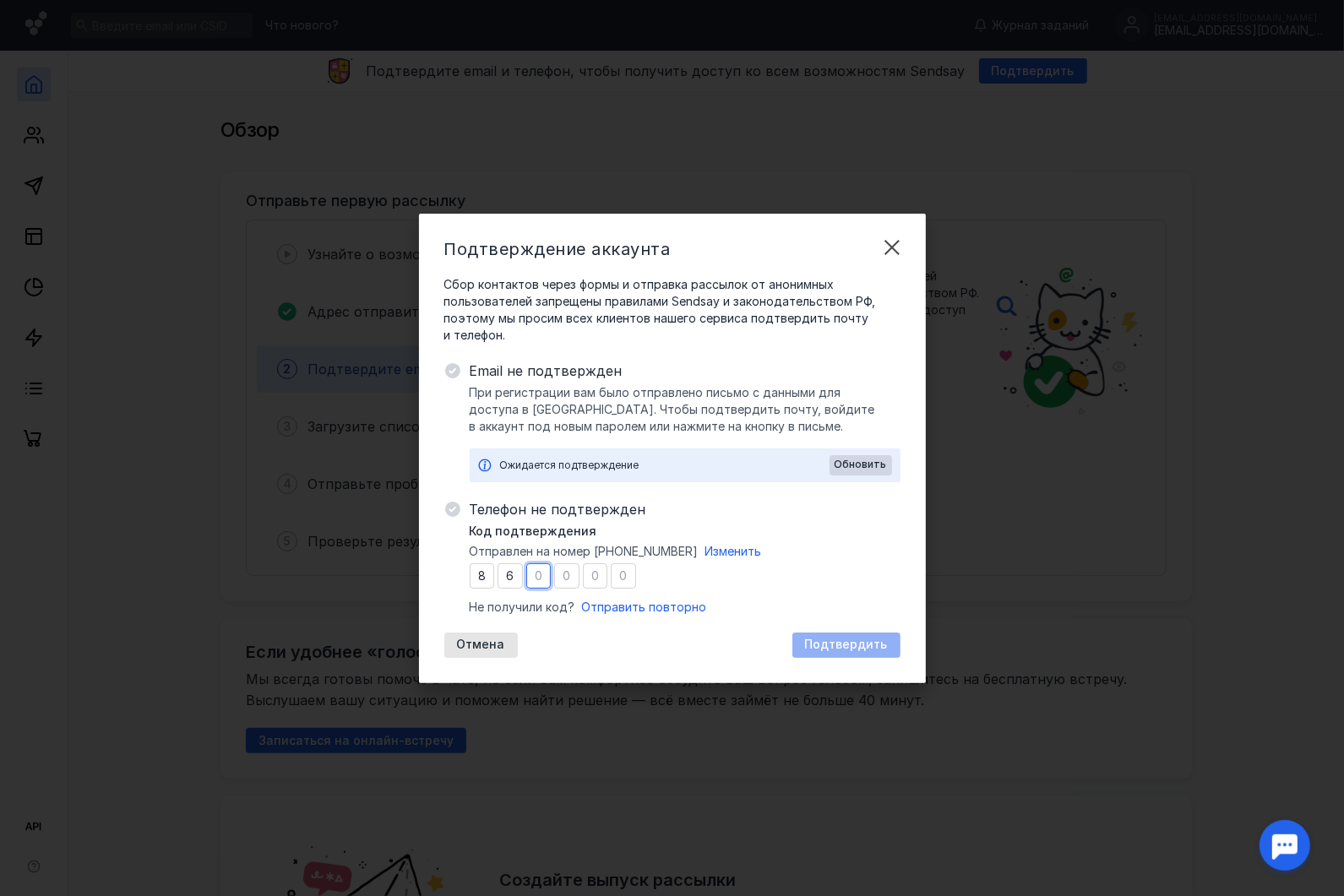 type on "4" 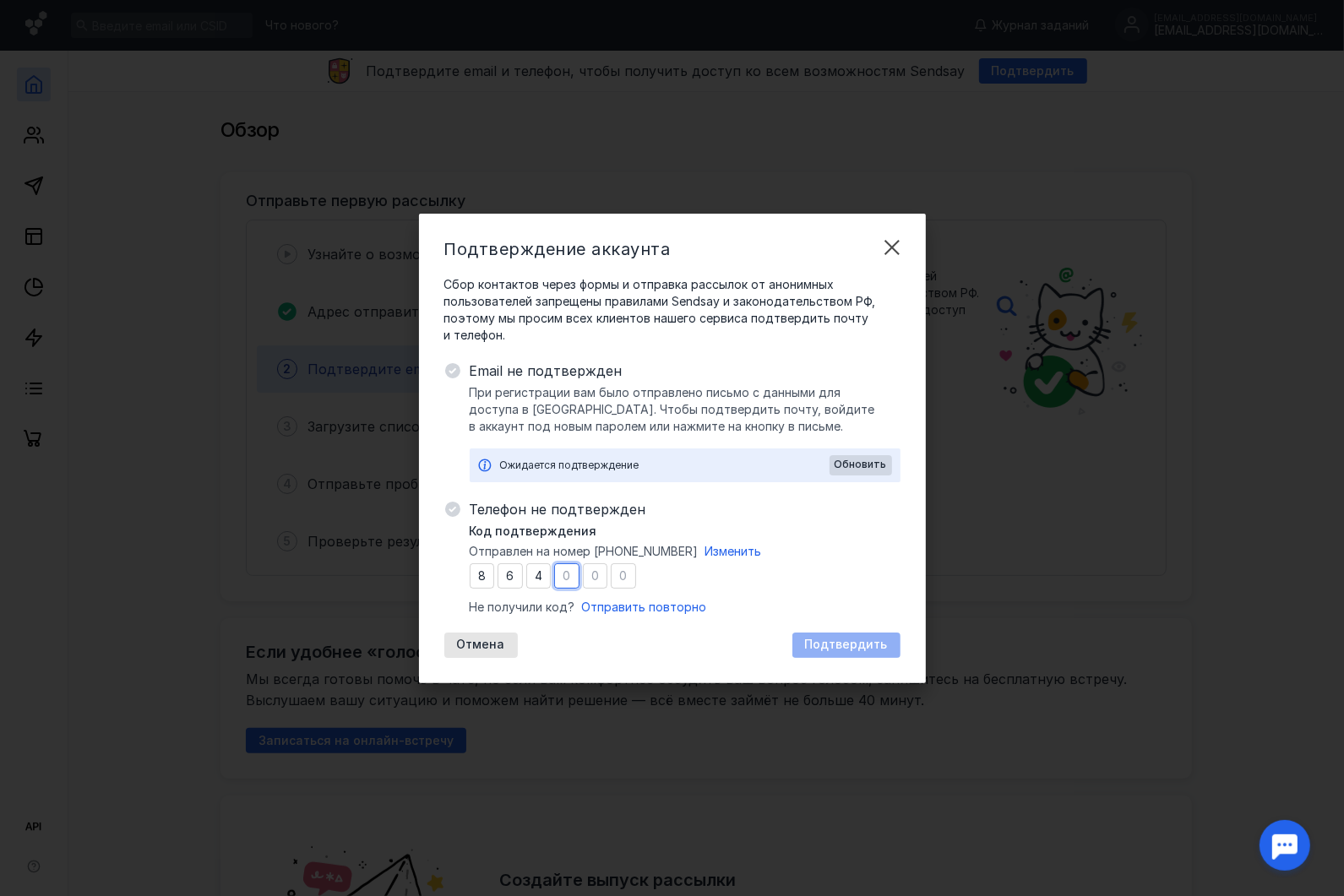type on "5" 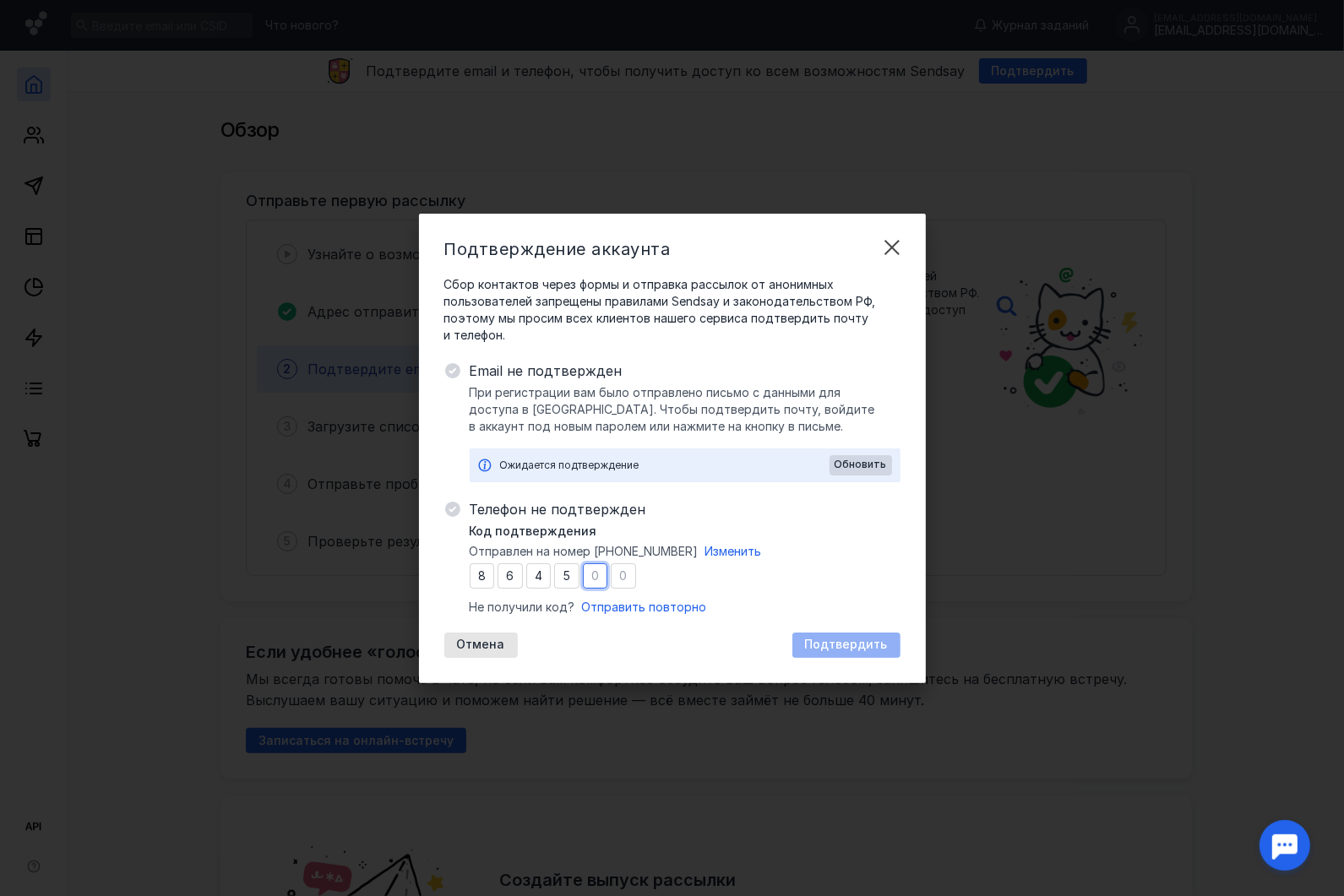 type on "1" 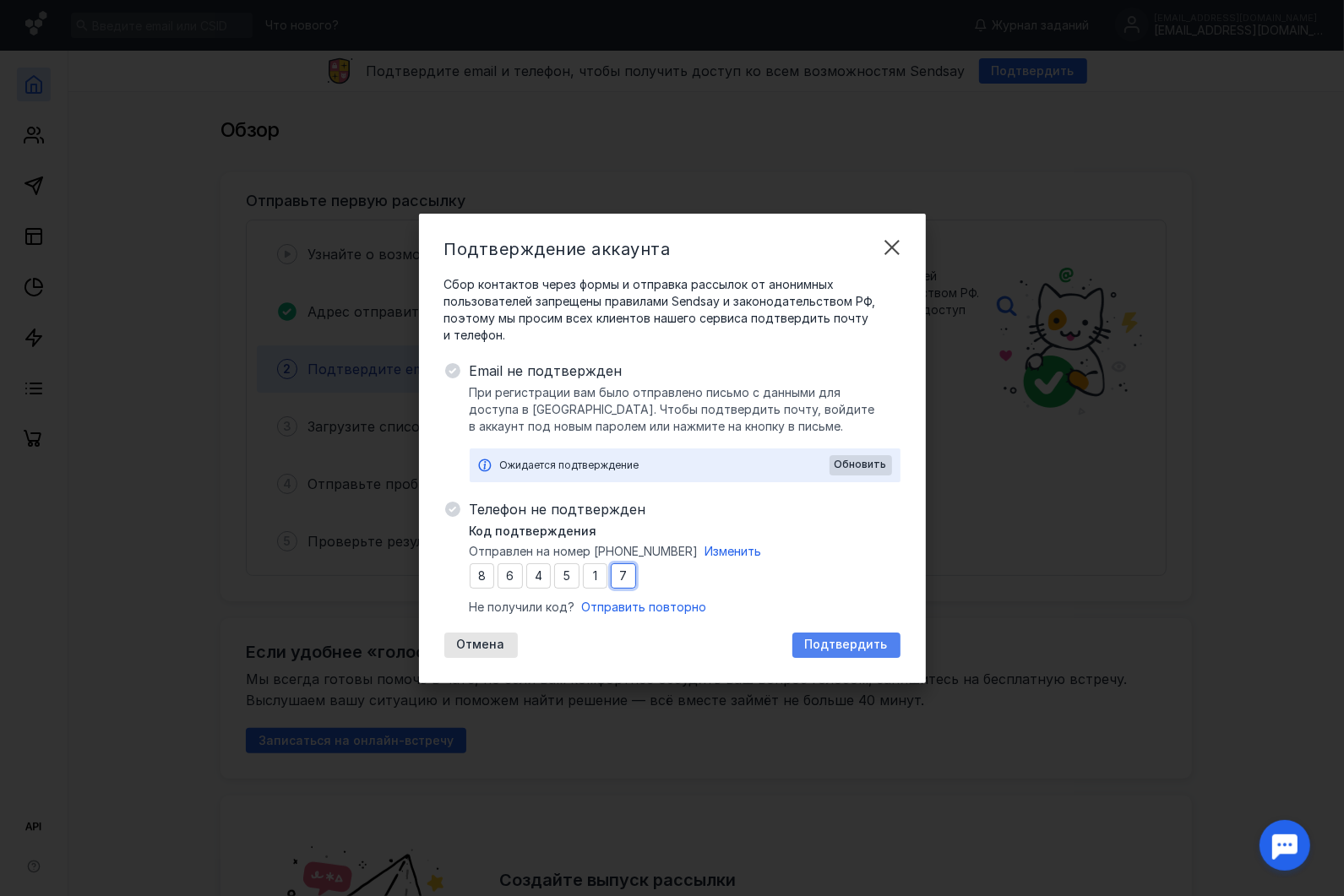 type on "7" 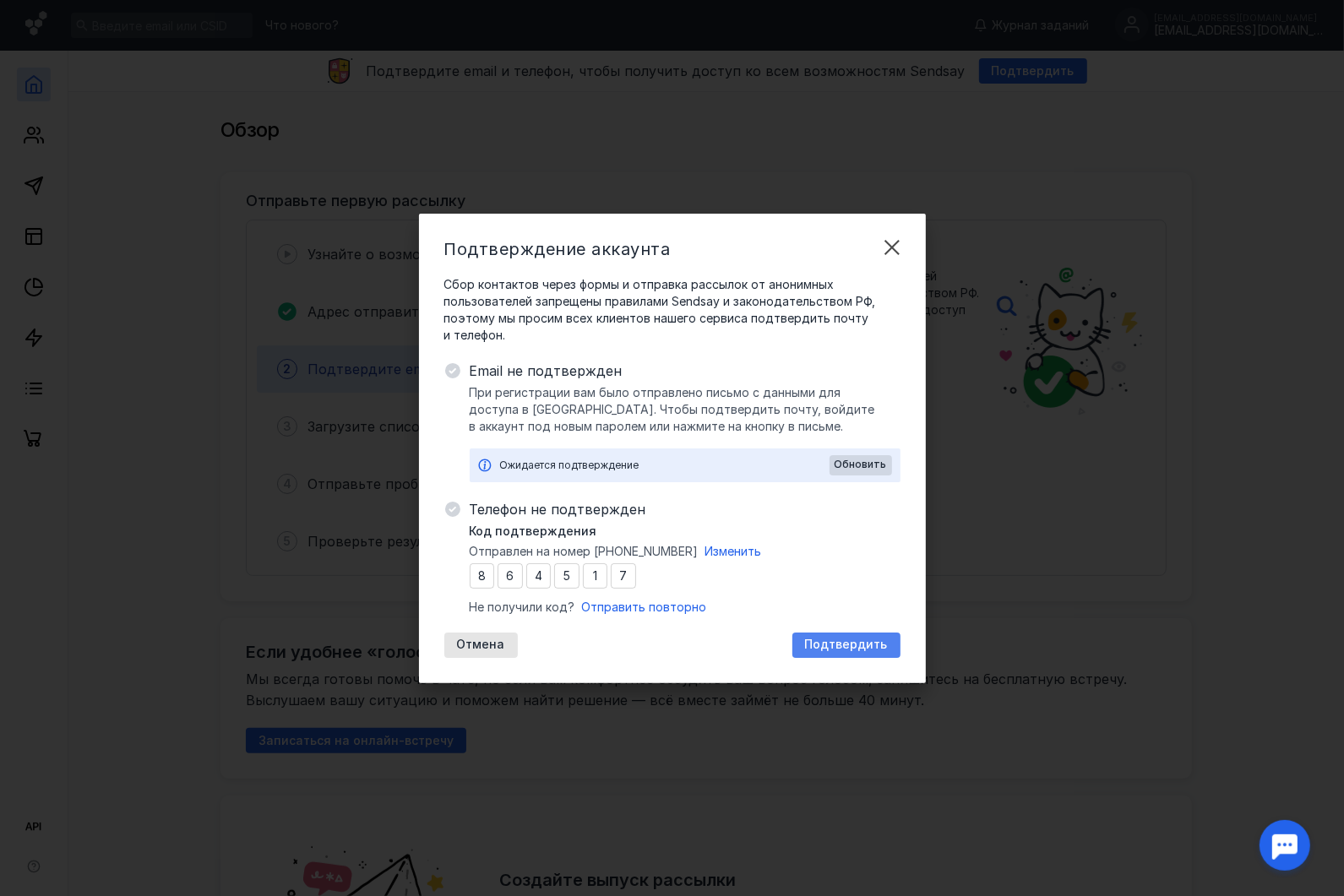 click on "Подтвердить" at bounding box center [846, 645] 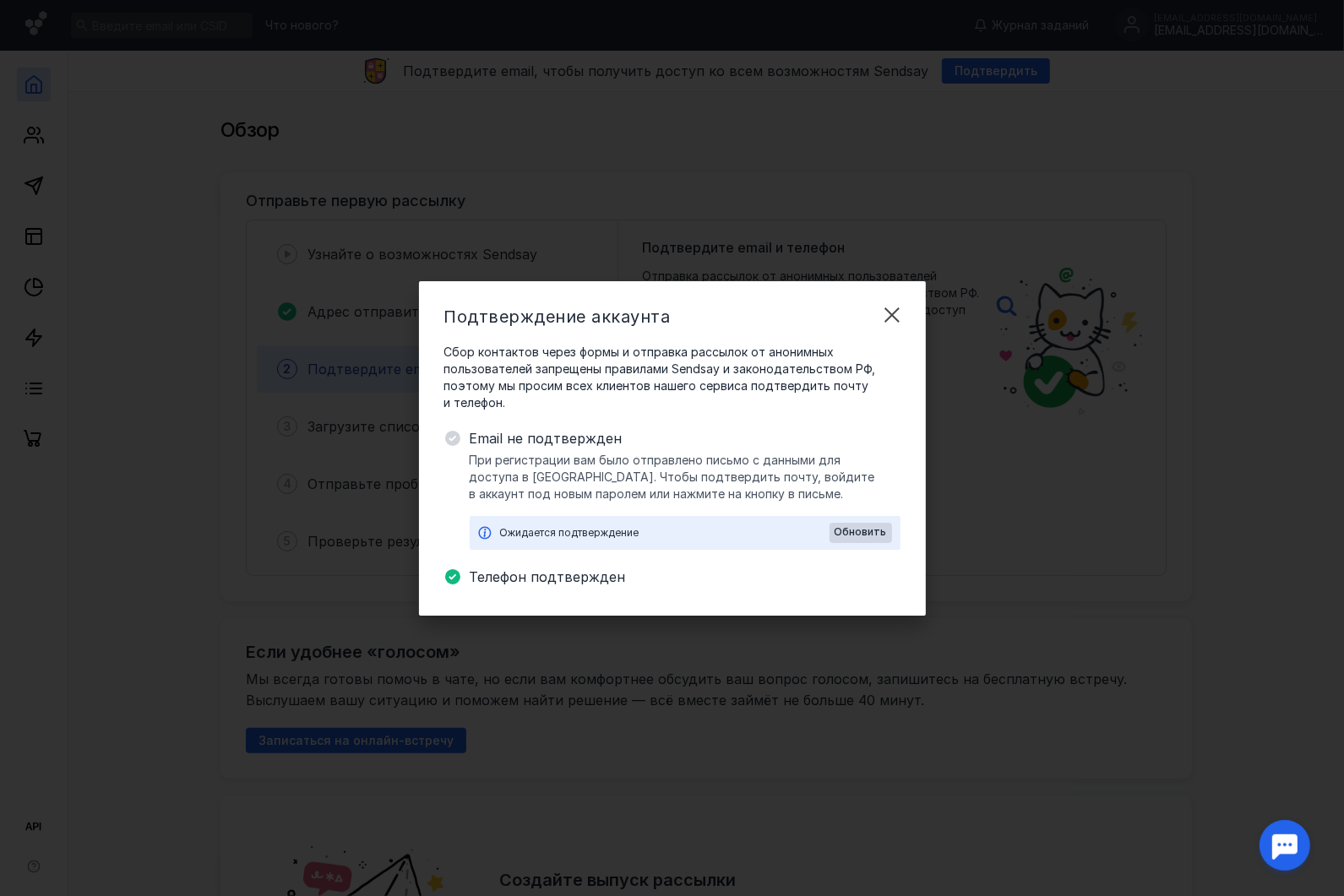 click on "Ожидается подтверждение" at bounding box center (665, 533) 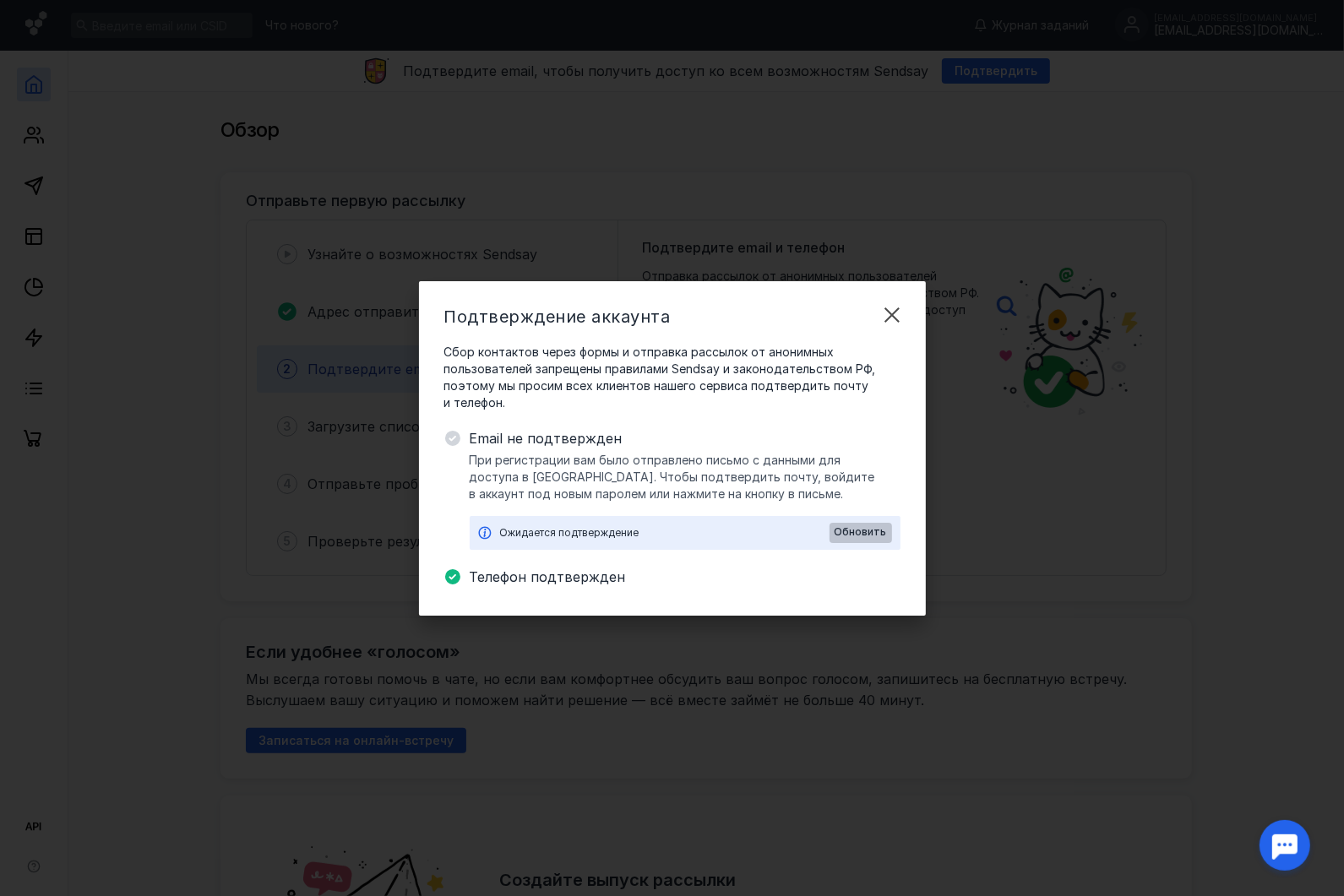 click on "Обновить" at bounding box center [861, 532] 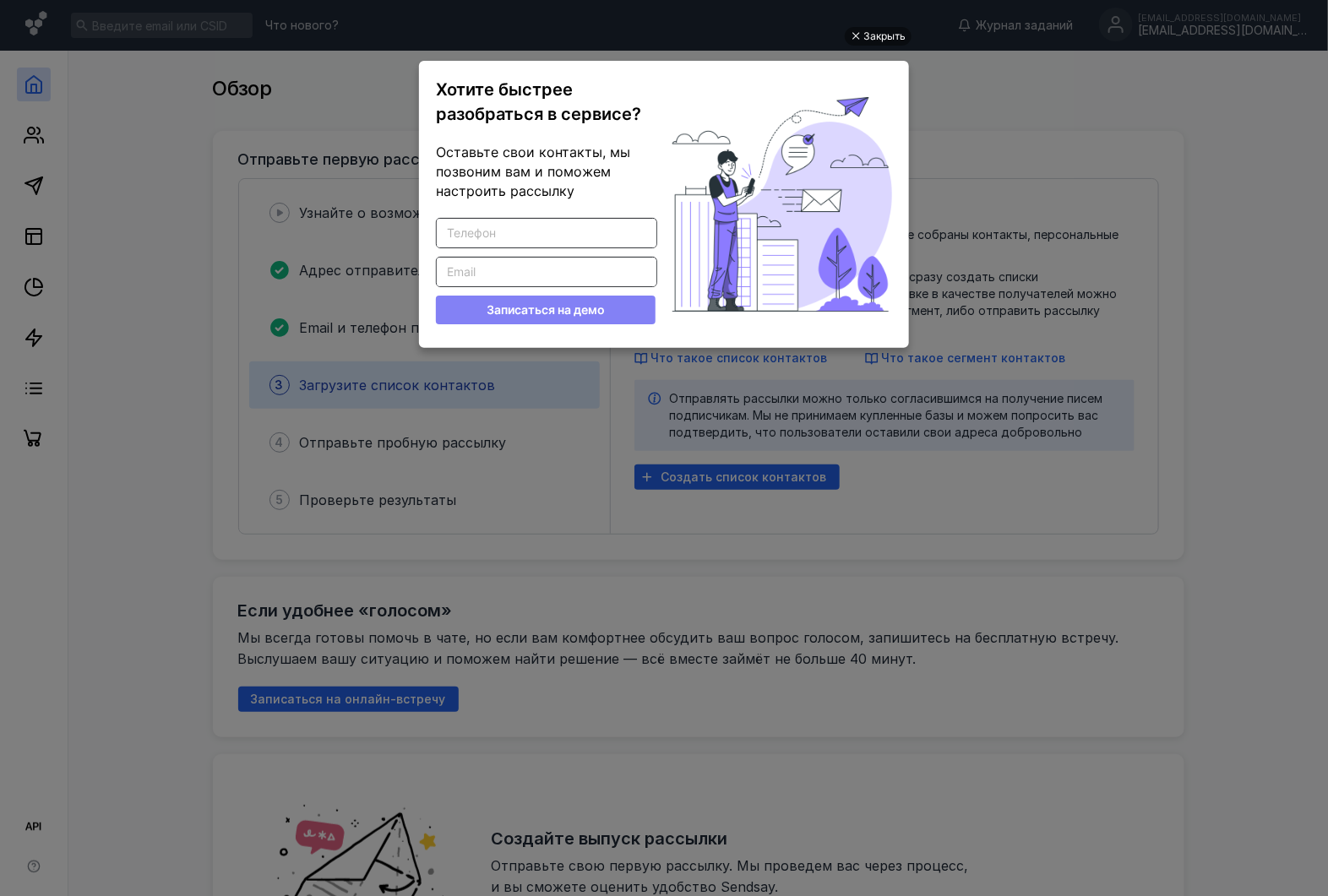 scroll, scrollTop: 0, scrollLeft: 0, axis: both 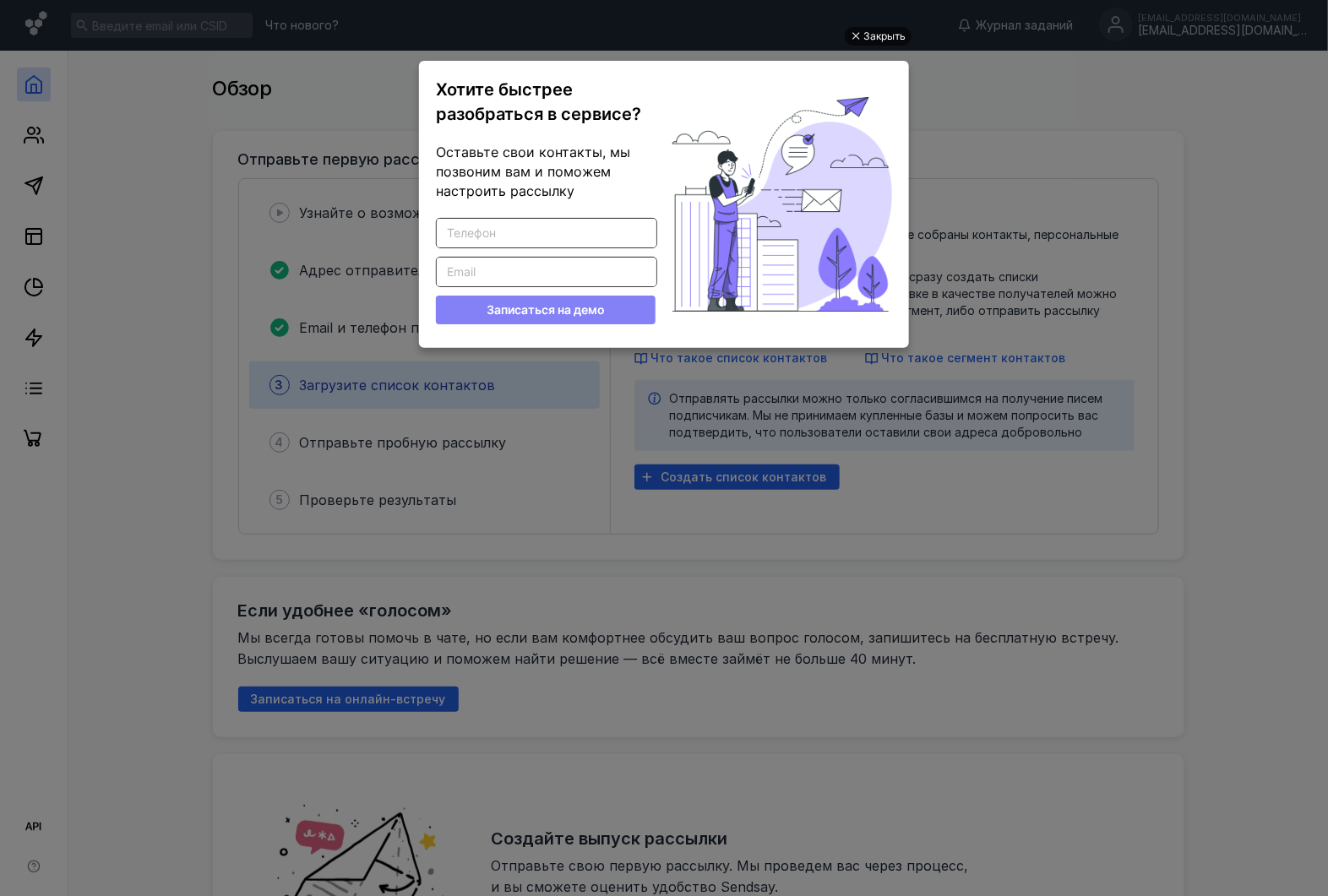 click on "Закрыть" at bounding box center (884, 36) 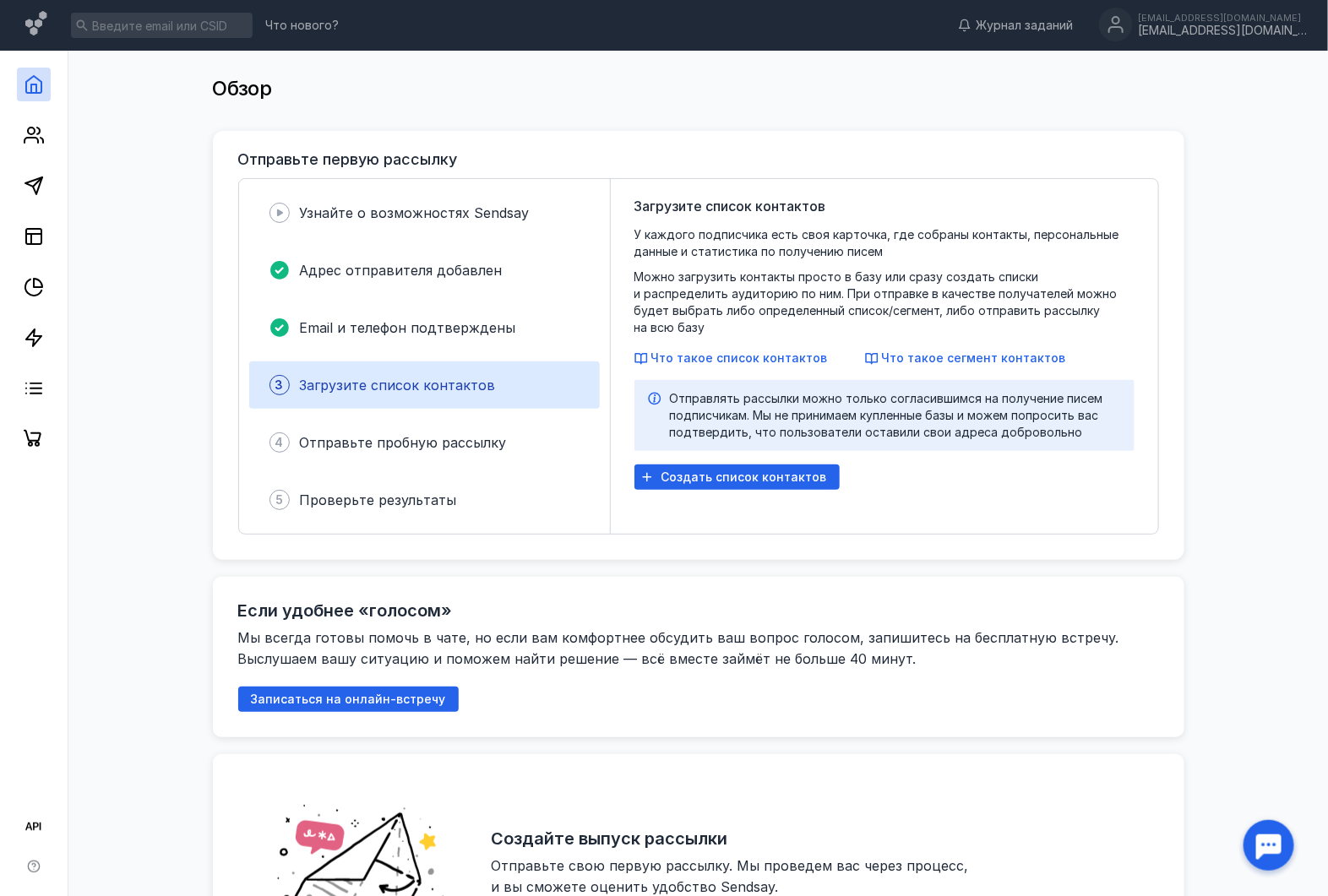 scroll, scrollTop: 0, scrollLeft: 0, axis: both 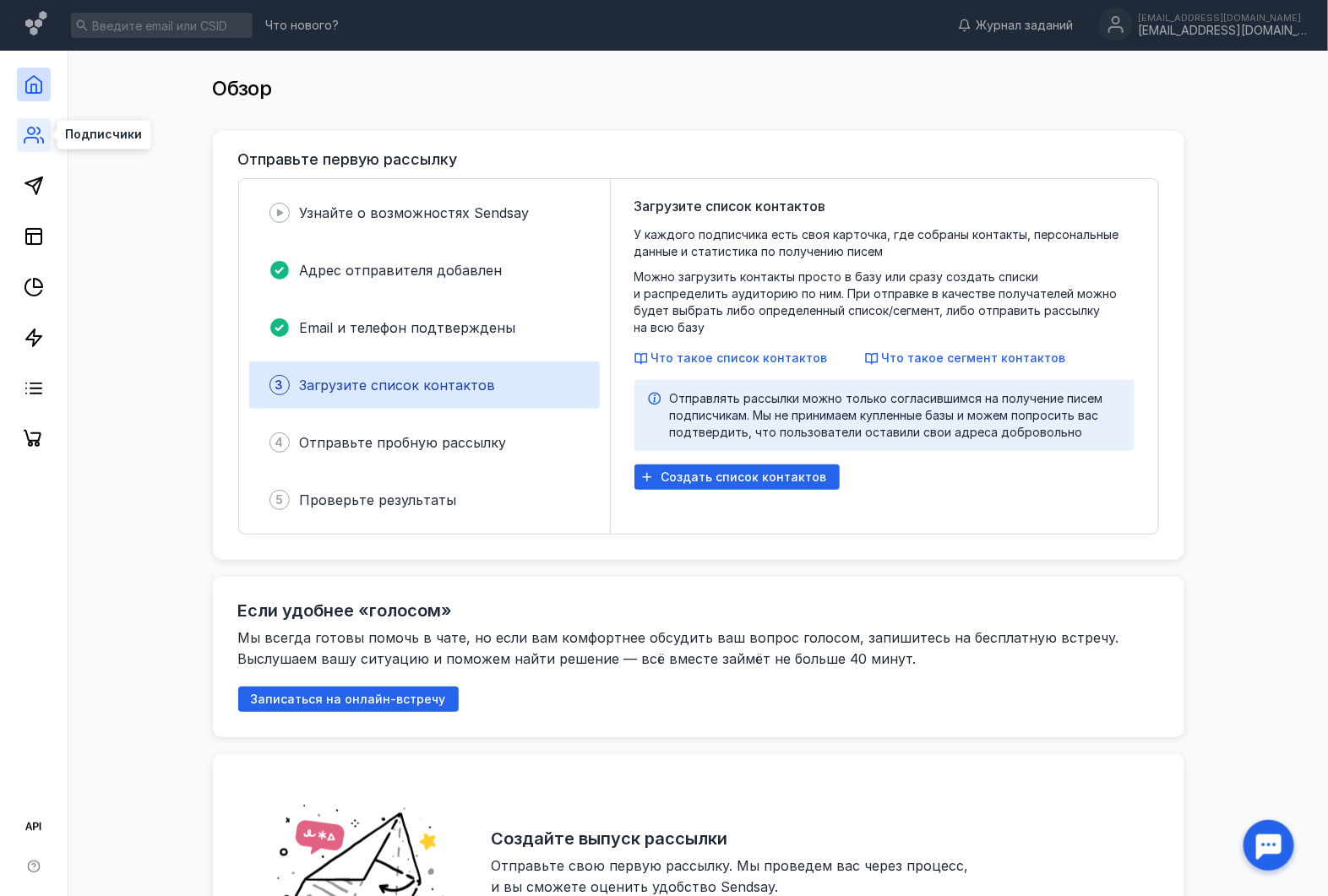 click 